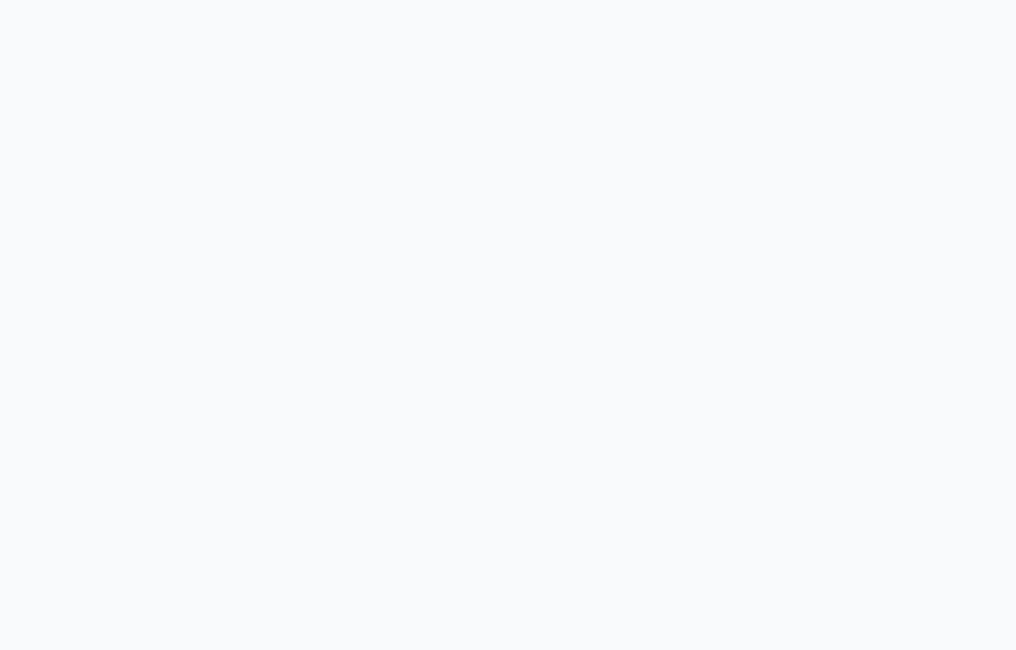 scroll, scrollTop: 0, scrollLeft: 0, axis: both 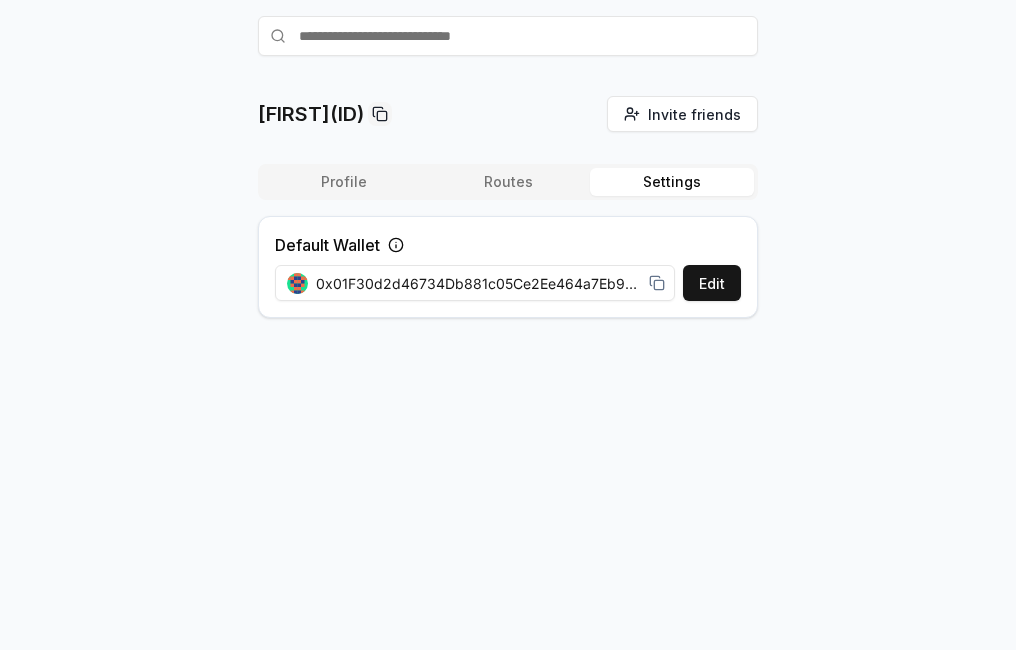click on "Settings" at bounding box center (672, 182) 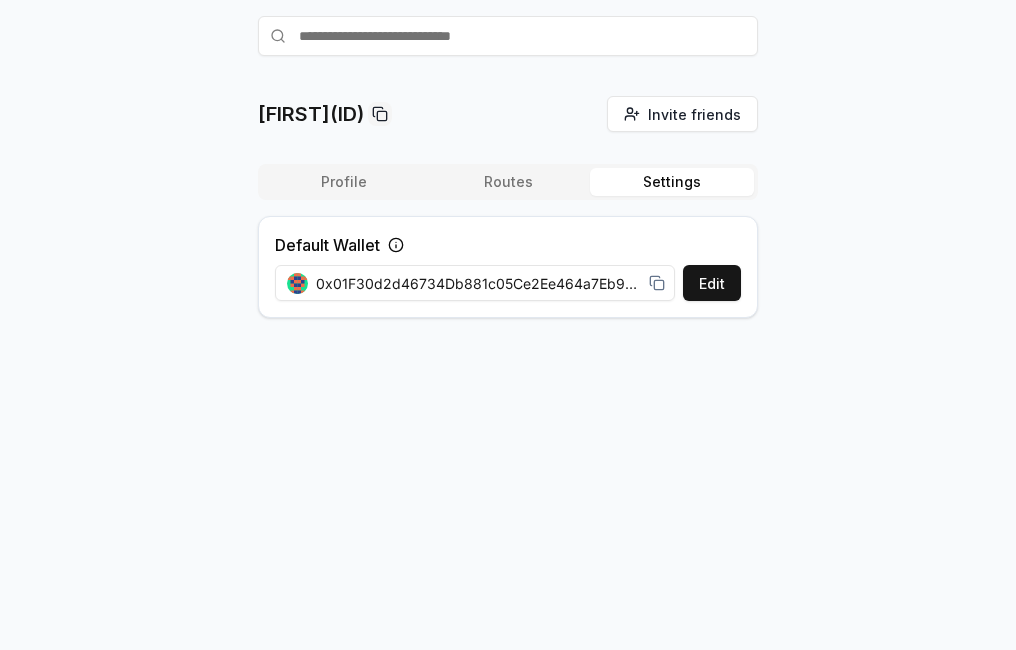click on "Routes" at bounding box center (508, 182) 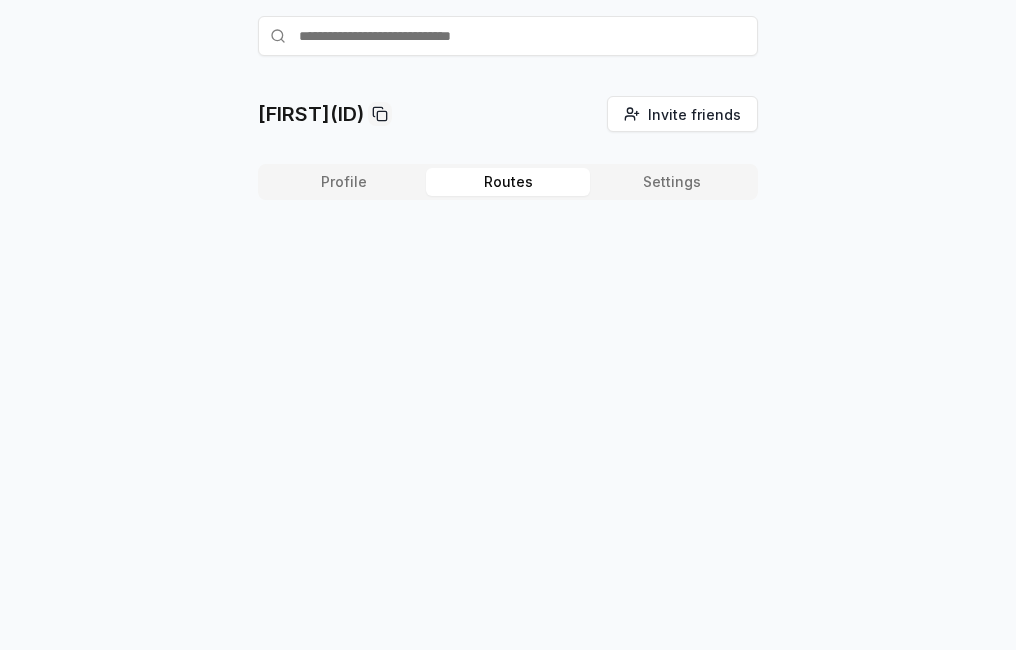 click on "Profile" at bounding box center [344, 182] 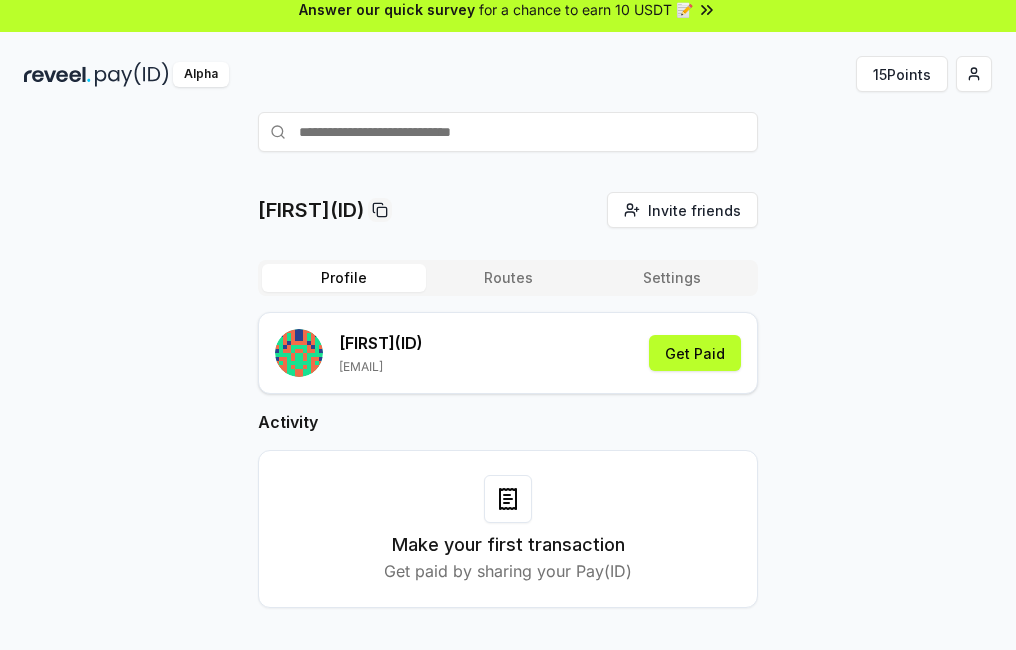 scroll, scrollTop: 0, scrollLeft: 0, axis: both 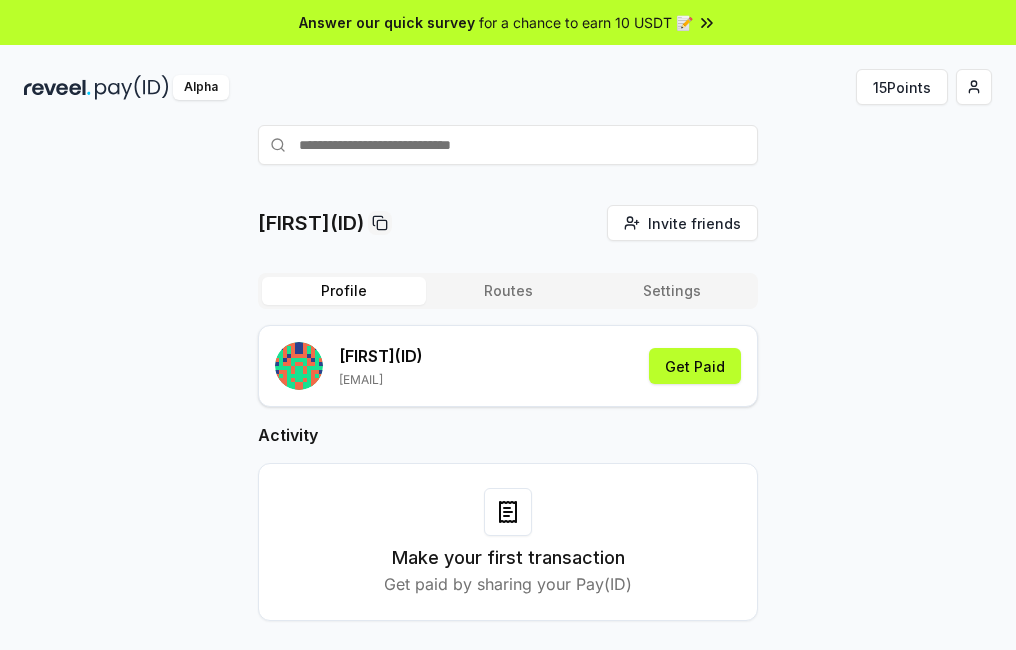 click at bounding box center [508, 145] 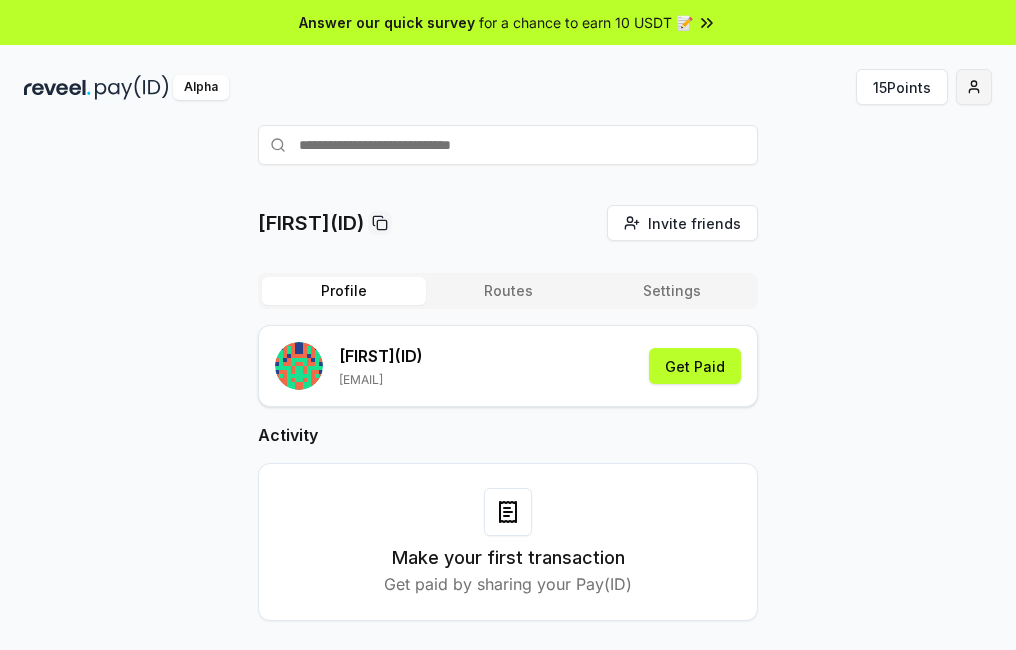 click on "Answer our quick survey for a chance to earn 10 USDT 📝 Alpha   15  Points maqbool(ID) Invite friends Invite Profile Routes Settings maqbool (ID) maqbool.web3@hotmail.com Get Paid Activity Make your first transaction Get paid by sharing your Pay(ID)" at bounding box center [508, 325] 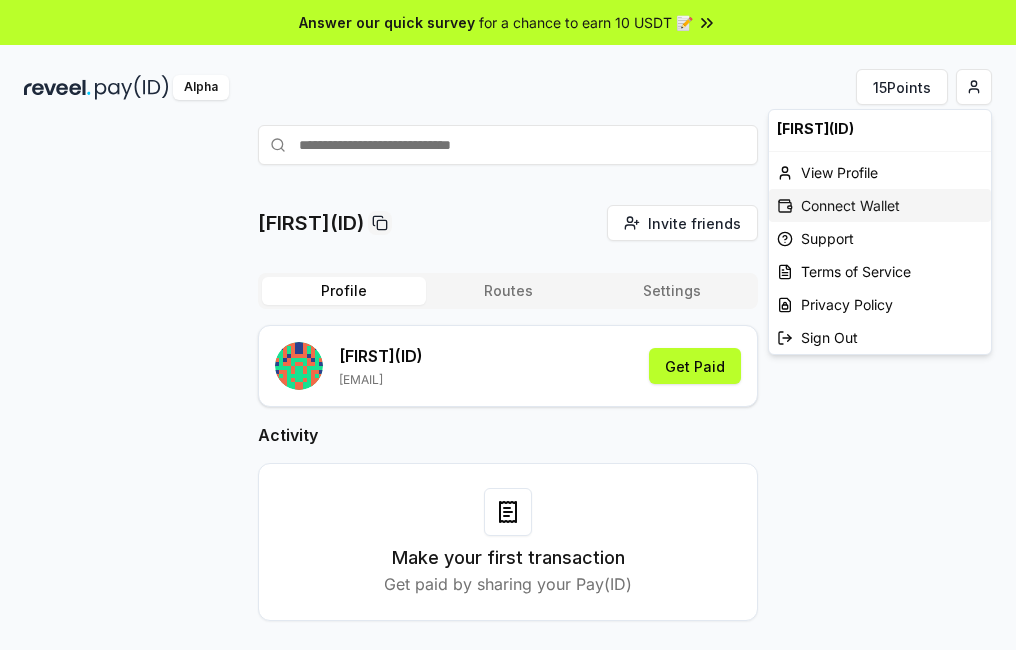 click on "Connect Wallet" at bounding box center [880, 205] 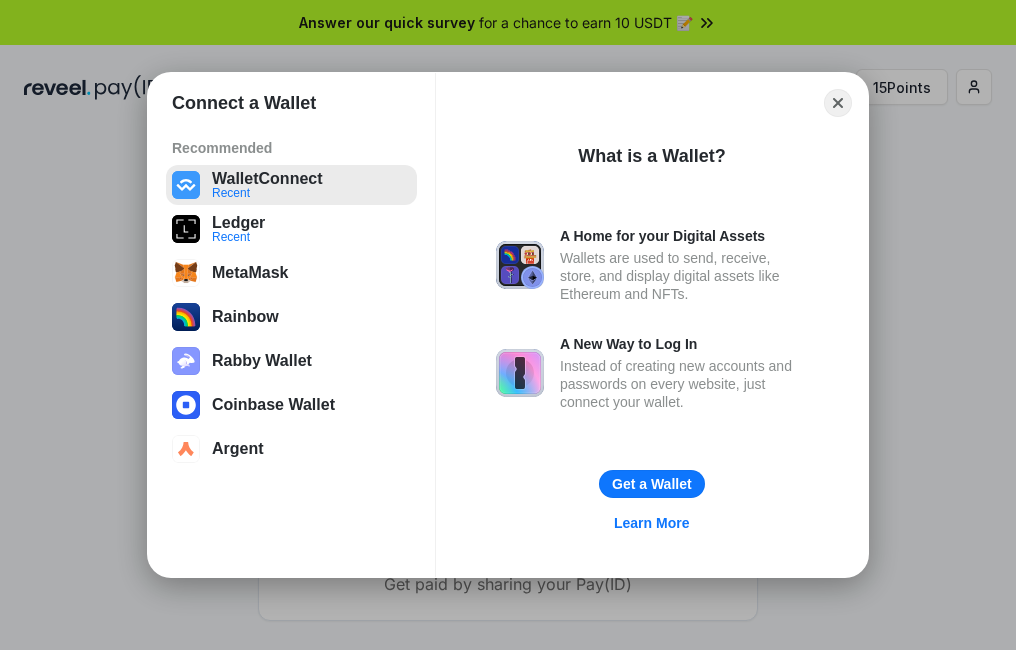 click on "WalletConnect Recent" at bounding box center [291, 185] 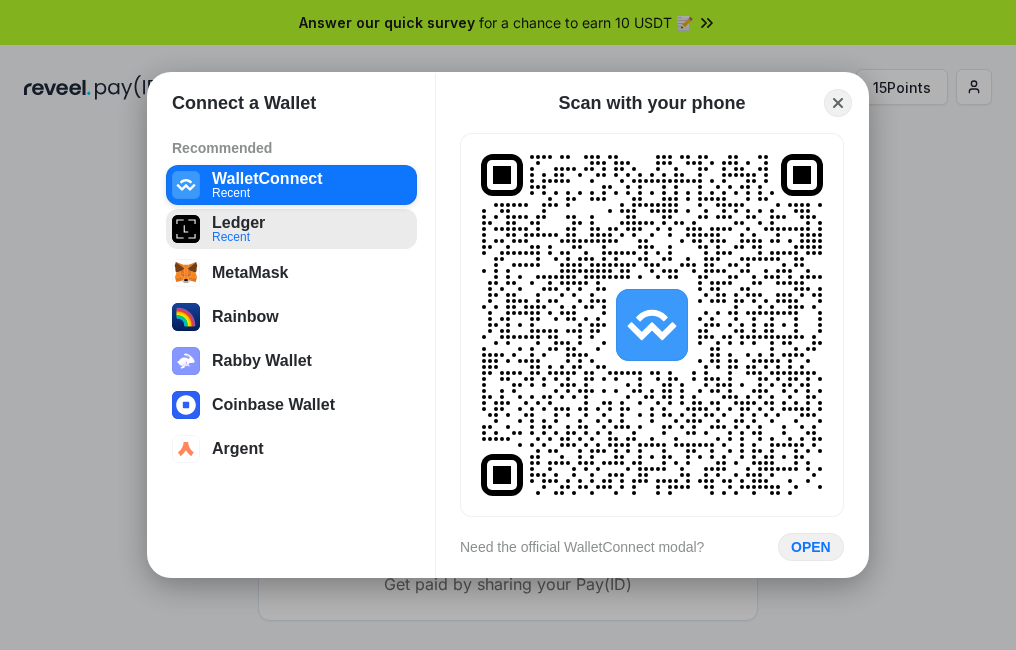 click on "Ledger Recent" at bounding box center (291, 229) 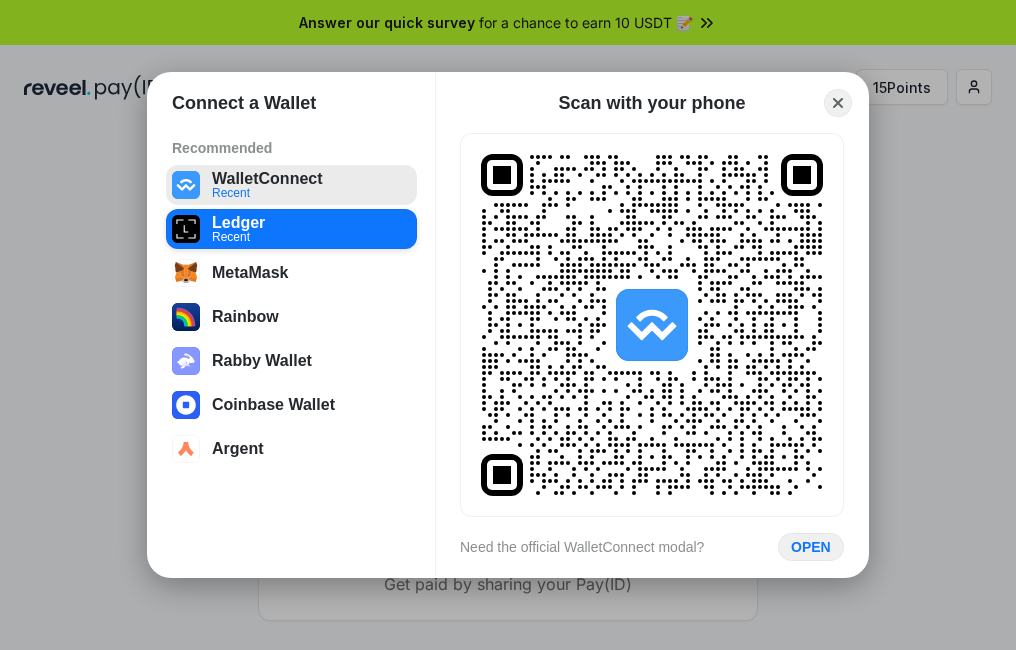 click on "WalletConnect Recent" at bounding box center (291, 185) 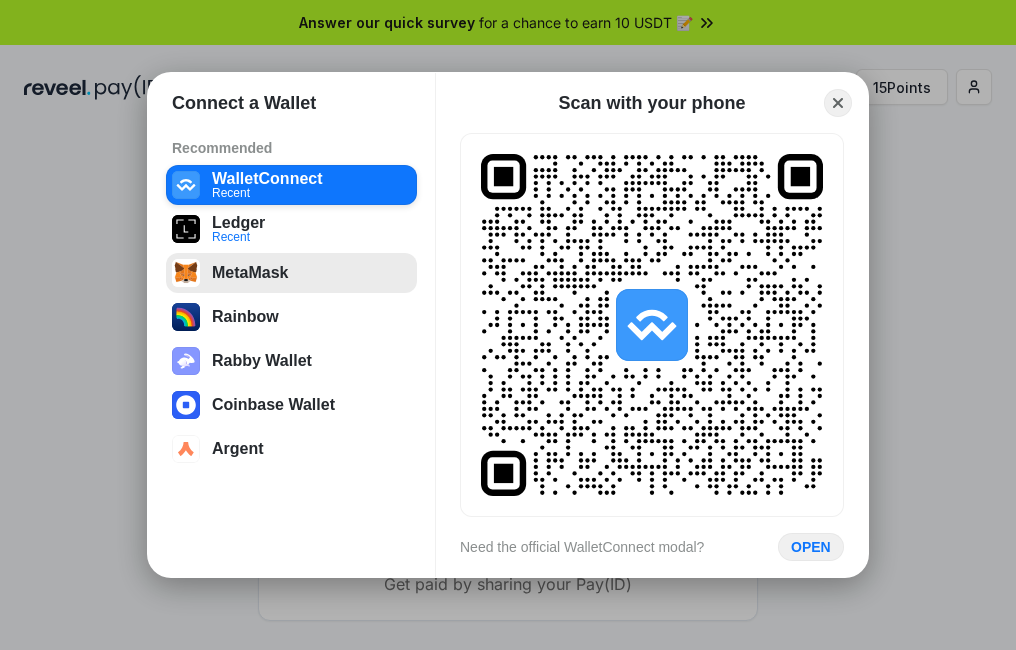 click on "MetaMask" at bounding box center [291, 273] 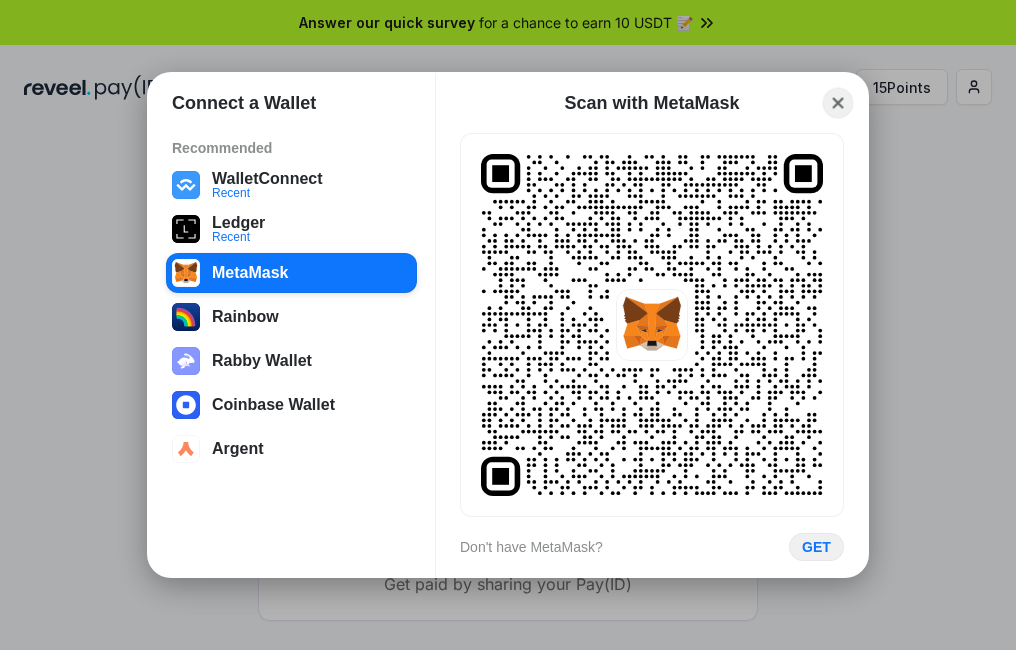 click on "Close" at bounding box center [838, 103] 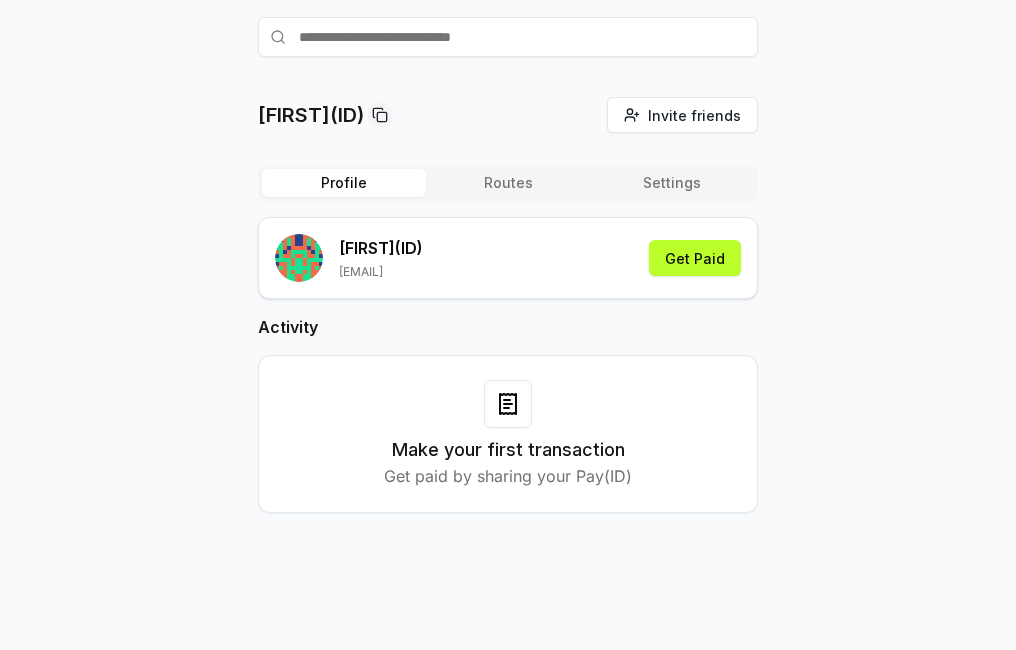 scroll, scrollTop: 109, scrollLeft: 0, axis: vertical 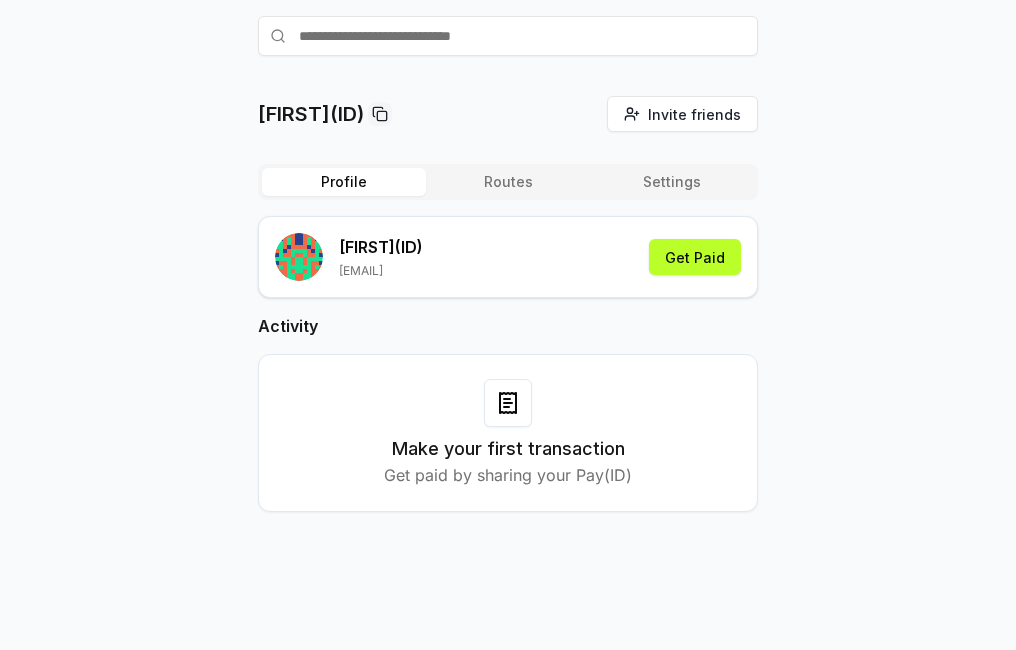 click on "Profile" at bounding box center [344, 182] 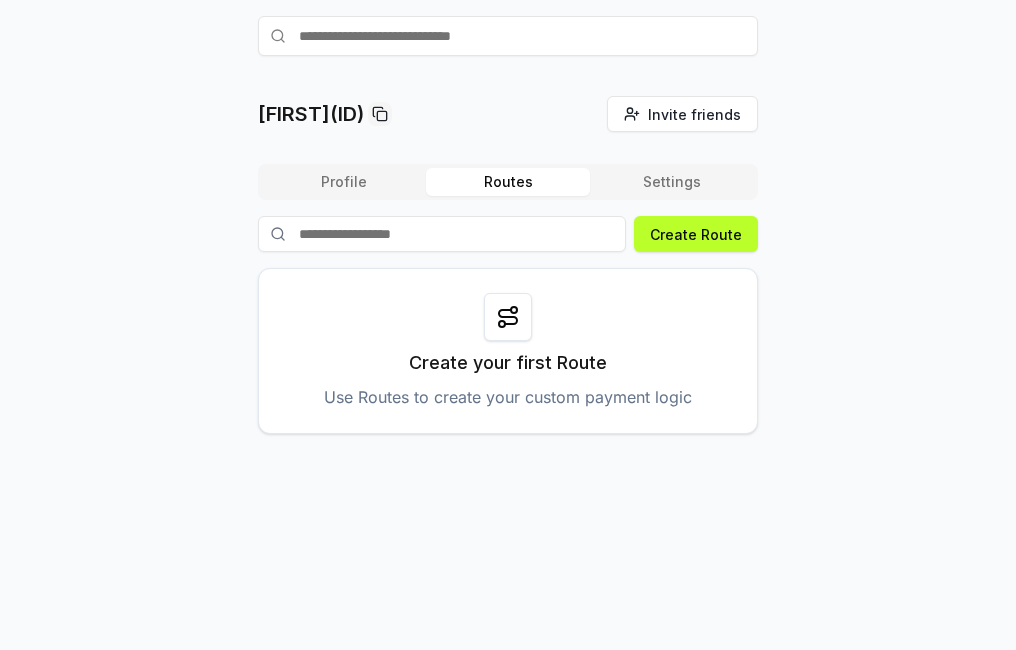 click on "Routes" at bounding box center (508, 182) 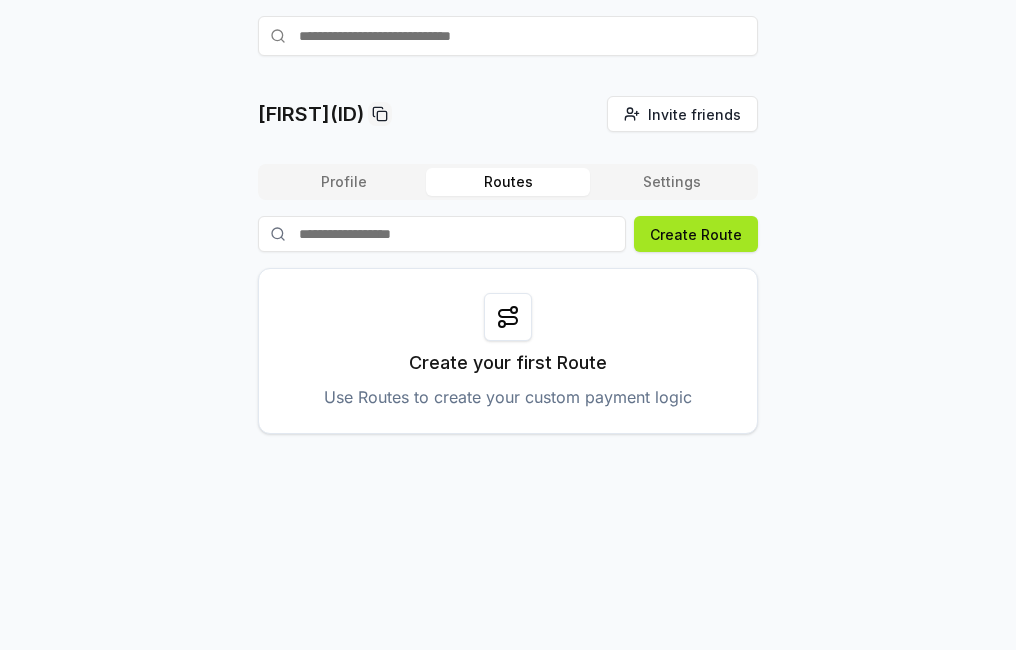 click on "Create Route" at bounding box center (696, 234) 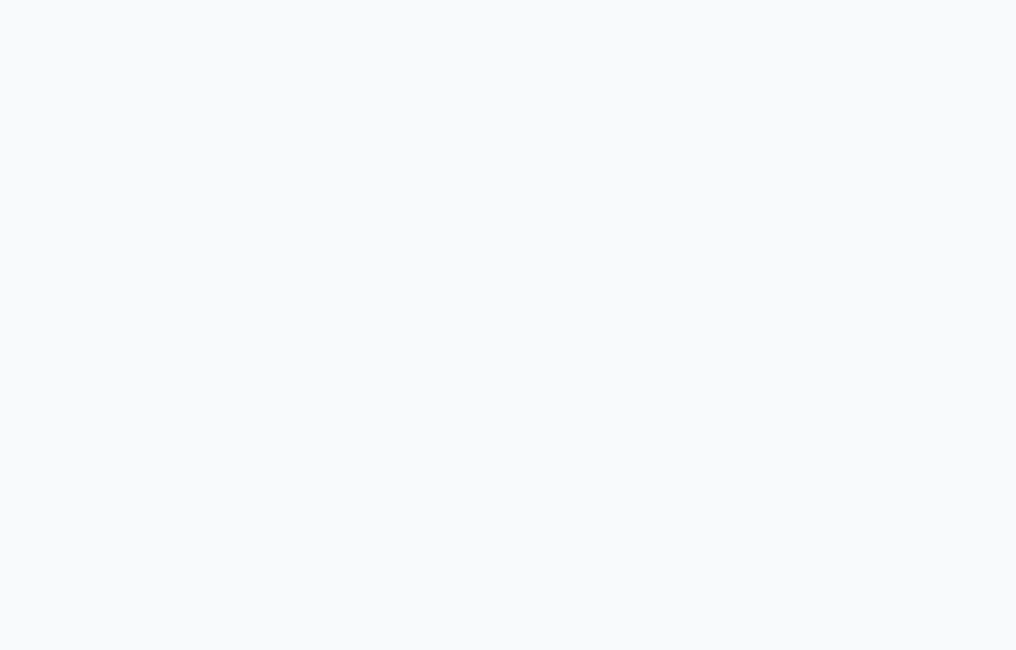scroll, scrollTop: 0, scrollLeft: 0, axis: both 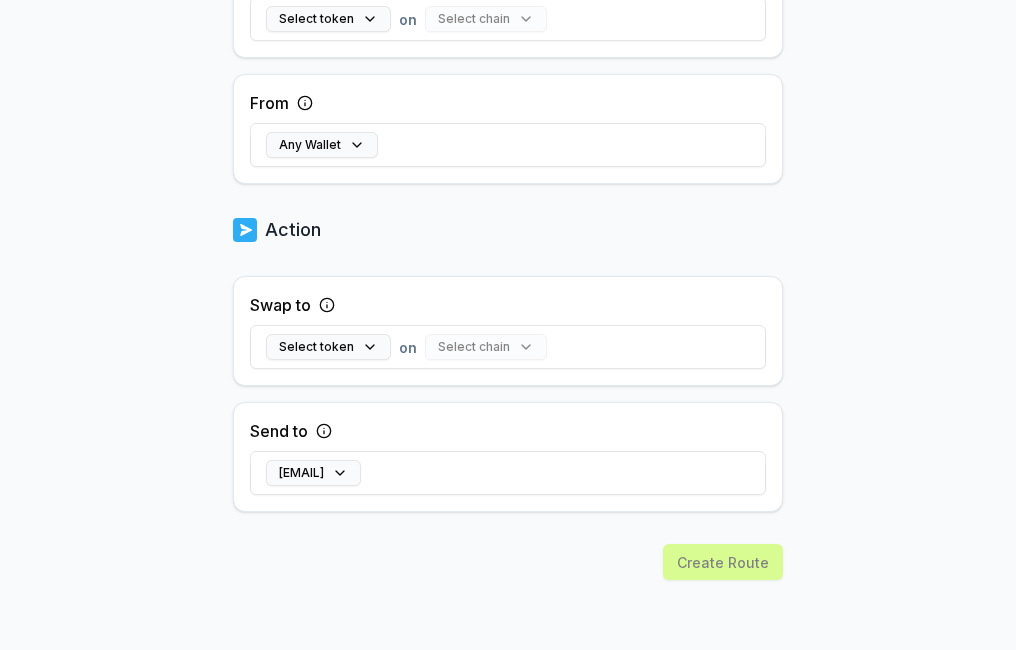 click at bounding box center (245, 230) 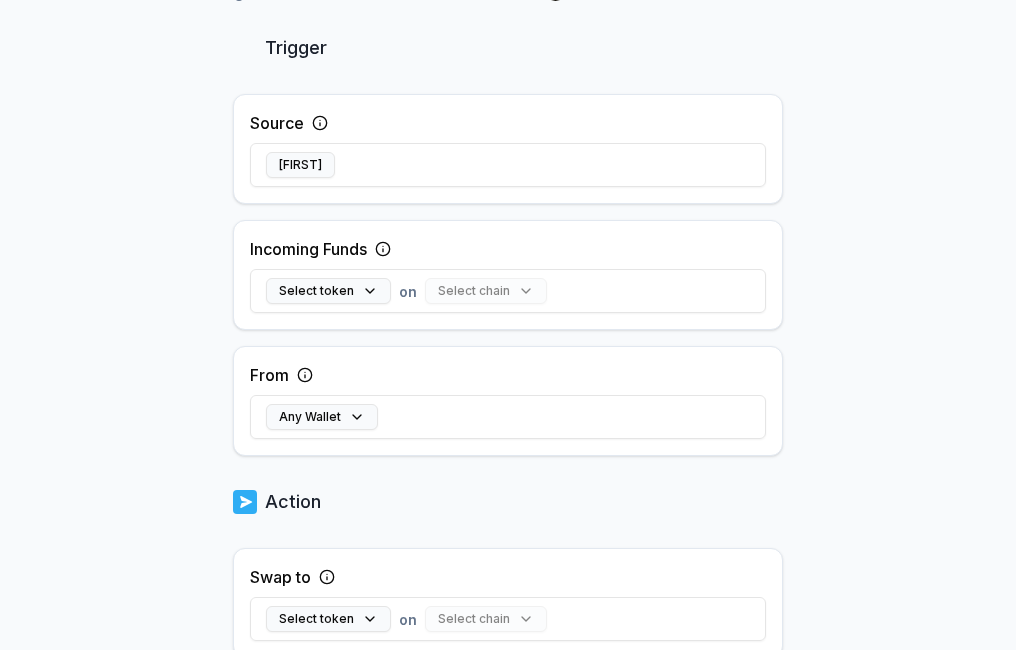 scroll, scrollTop: 391, scrollLeft: 0, axis: vertical 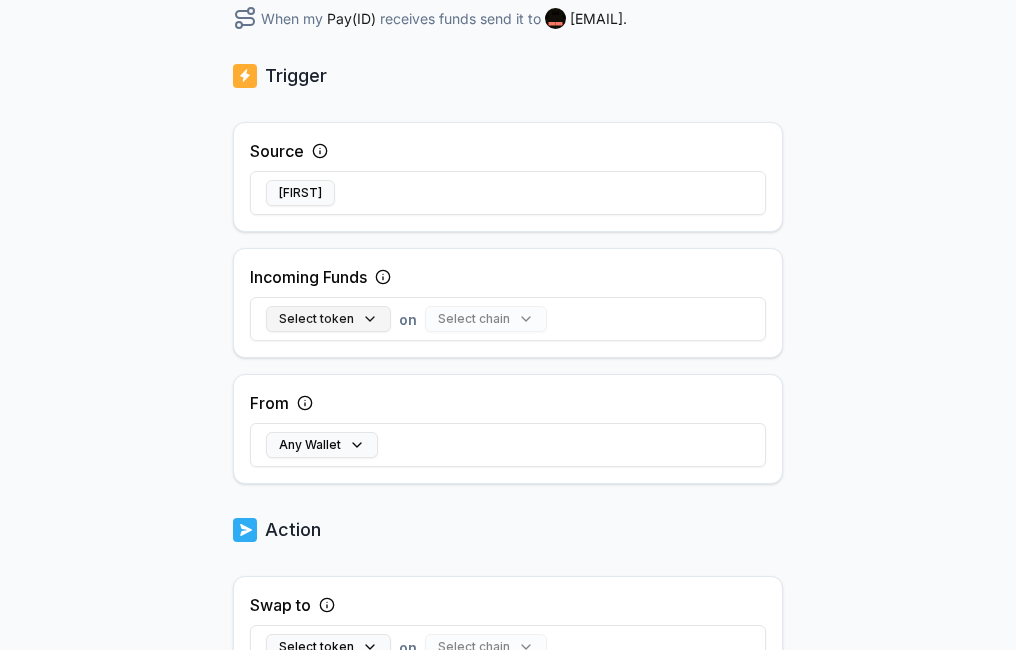 click on "Select token" at bounding box center (328, 319) 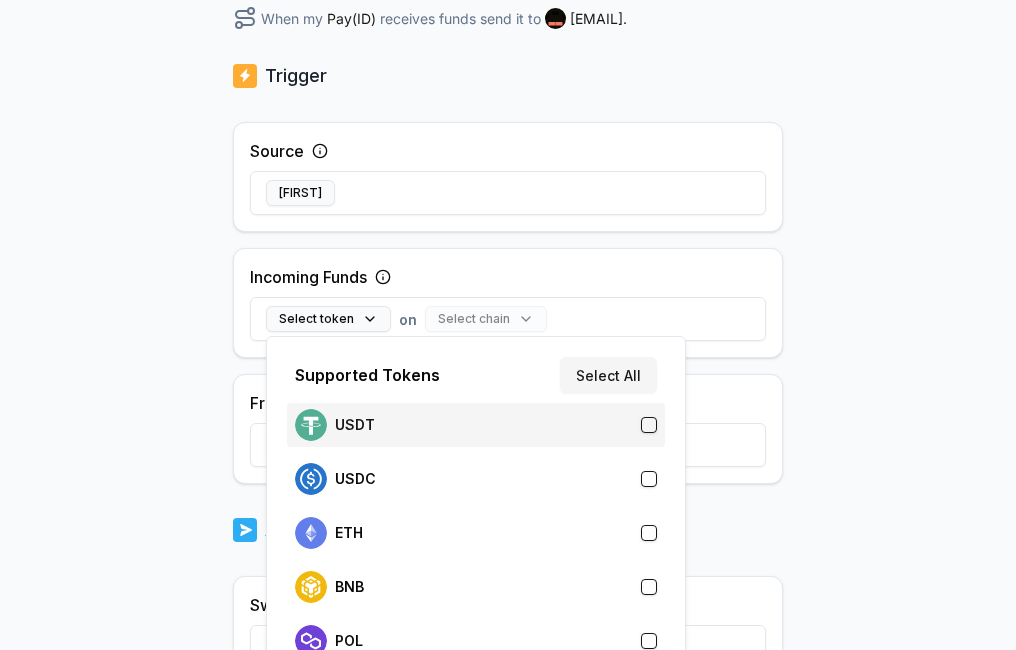 click on "USDT" at bounding box center (355, 425) 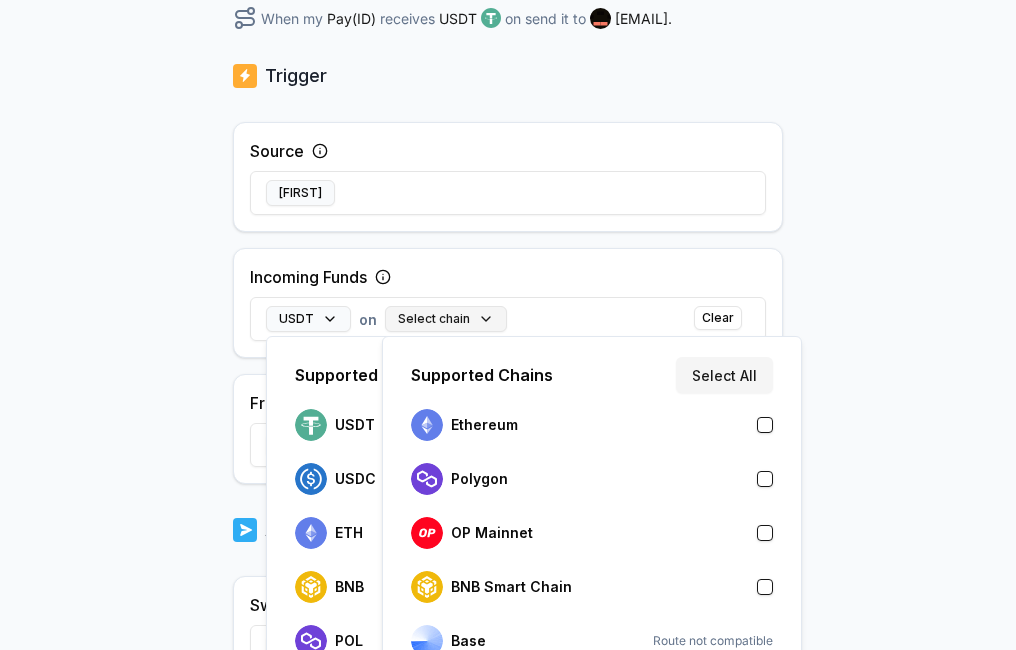 click on "Select chain" at bounding box center (446, 319) 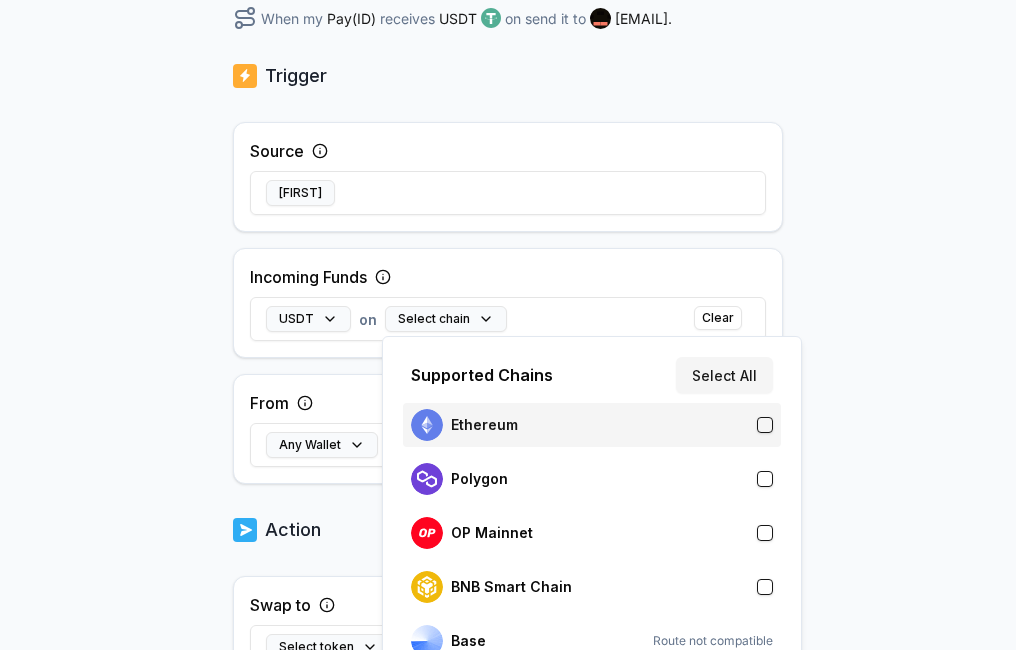 click on "Ethereum" at bounding box center (464, 425) 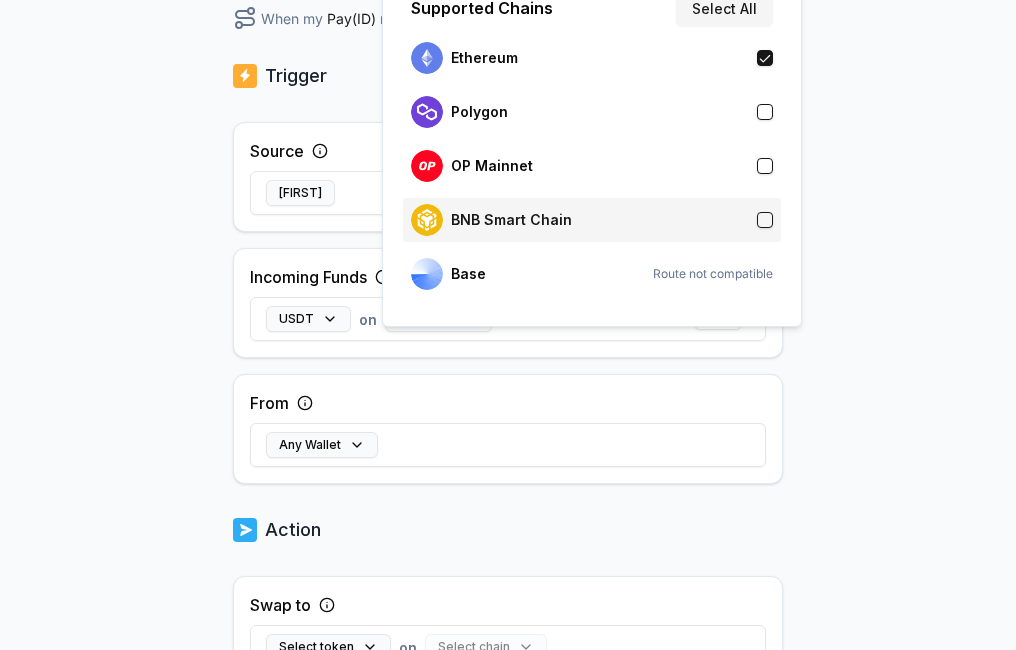 click on "BNB Smart Chain" at bounding box center (592, 220) 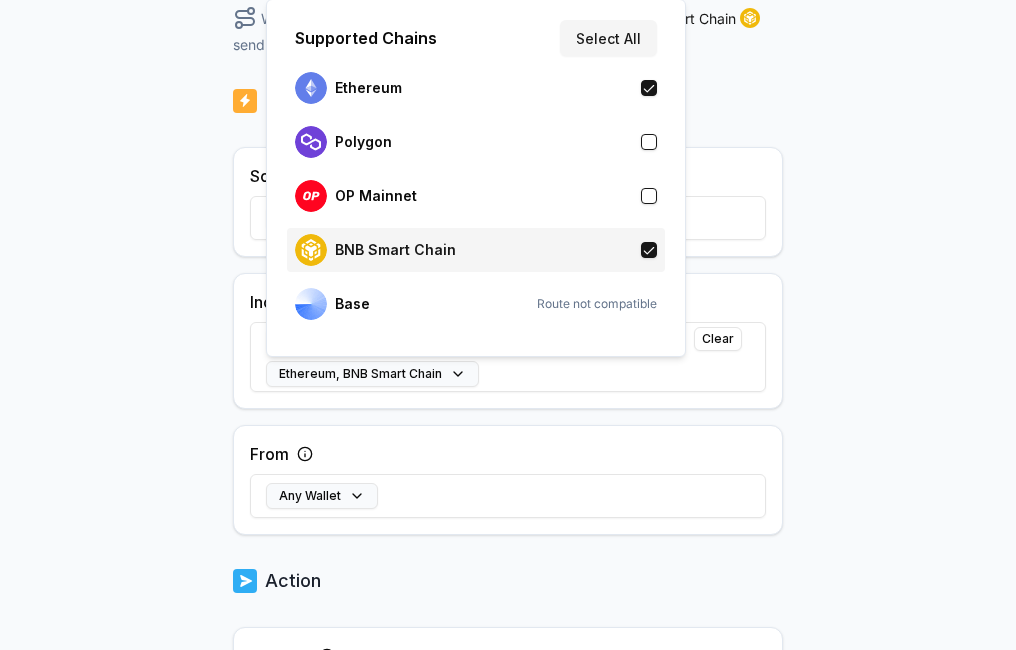 click on "BNB Smart Chain" at bounding box center [395, 250] 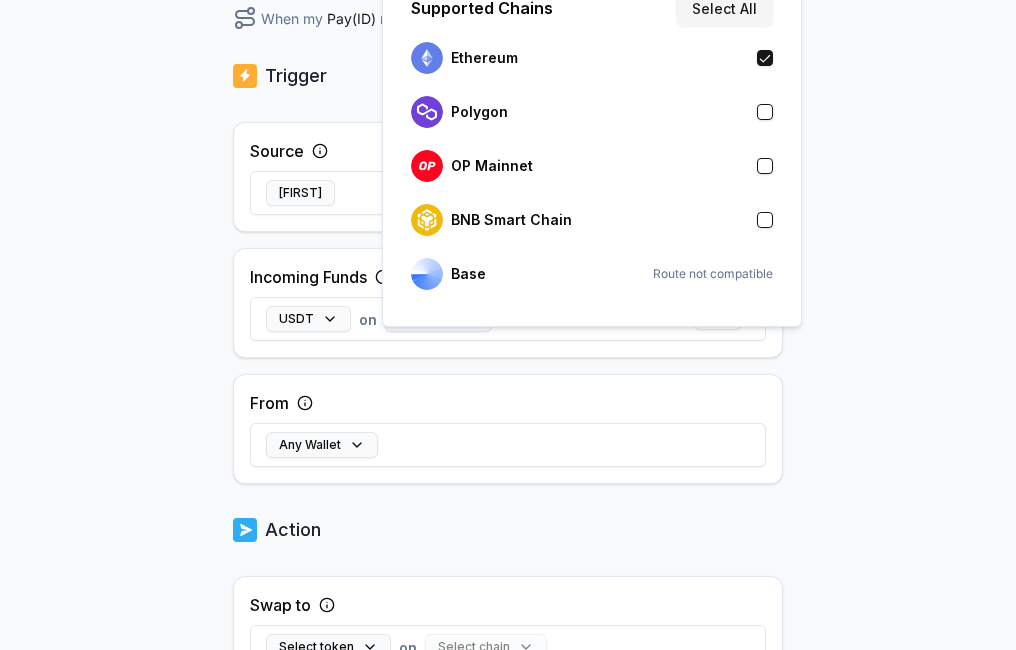 click on "Any Wallet" at bounding box center (508, 445) 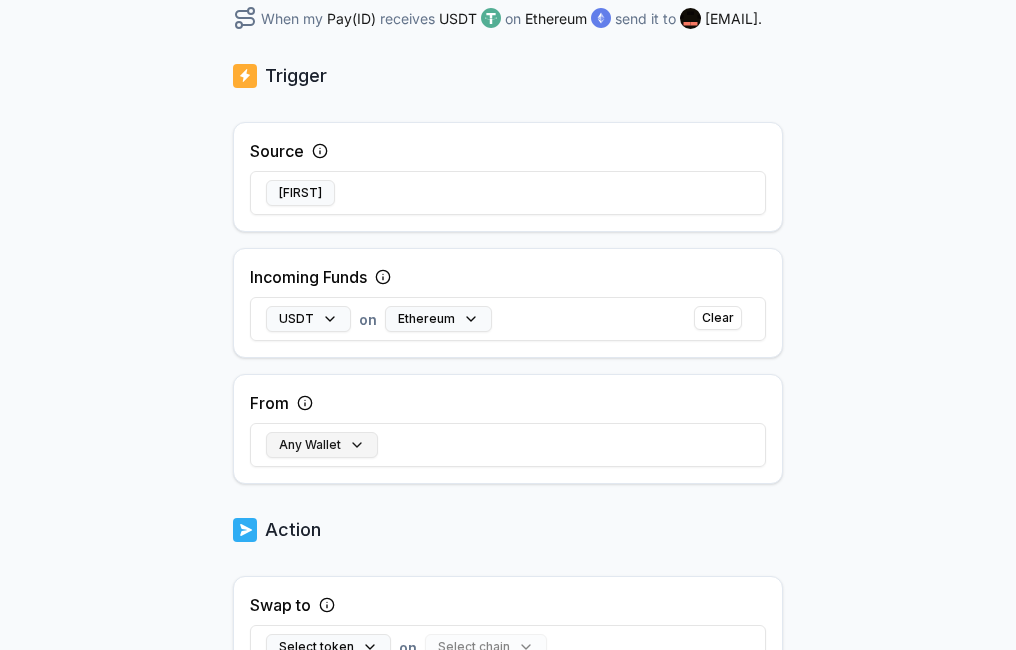 click on "Any Wallet" at bounding box center (322, 445) 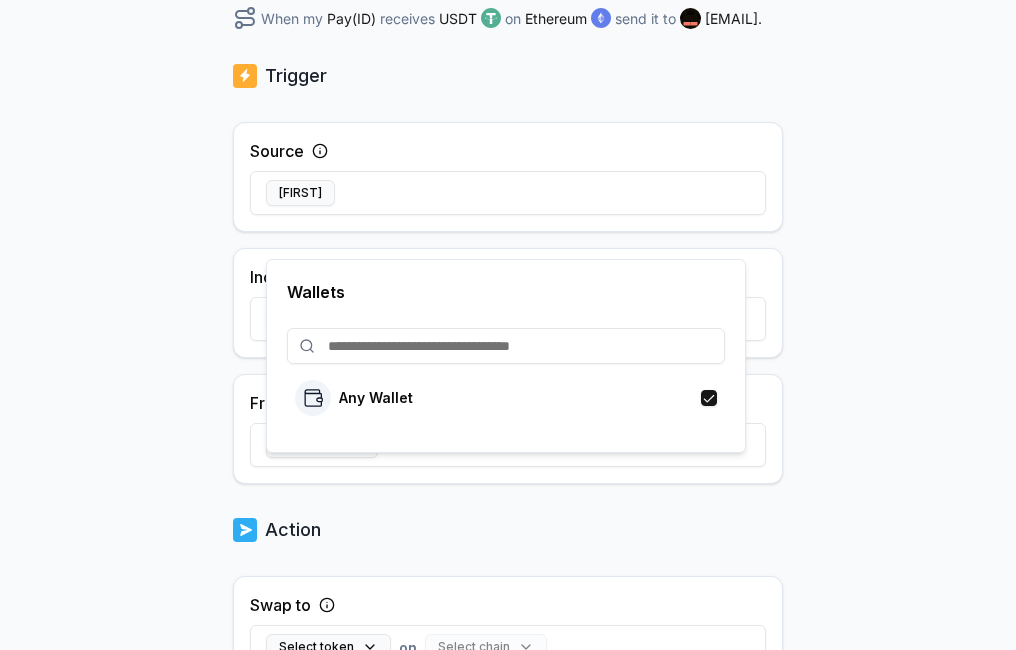 click at bounding box center (506, 346) 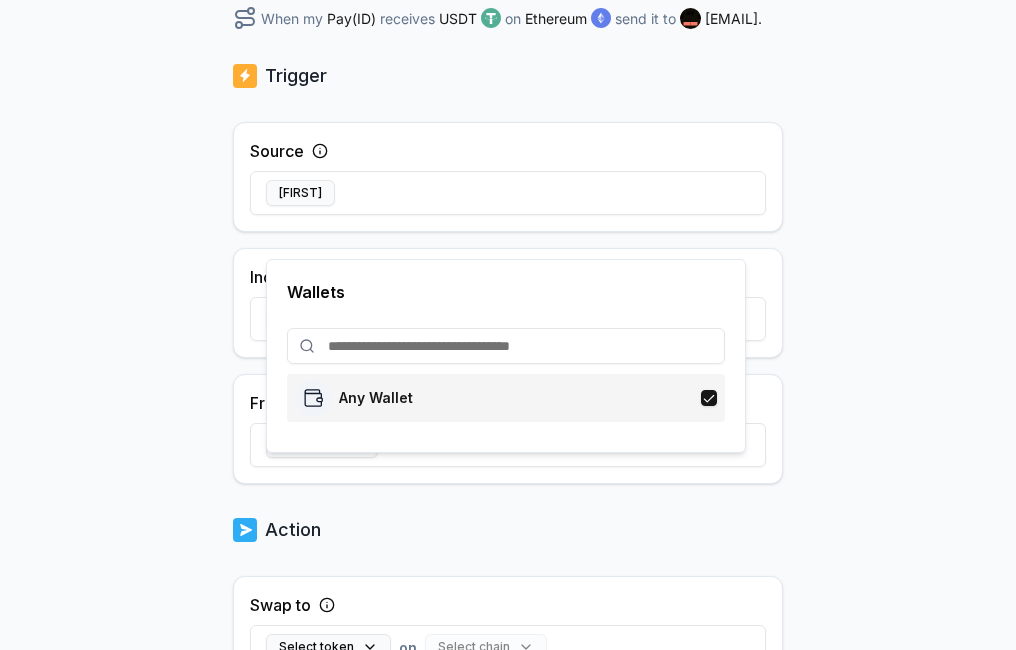 click on "Any Wallet" at bounding box center (376, 398) 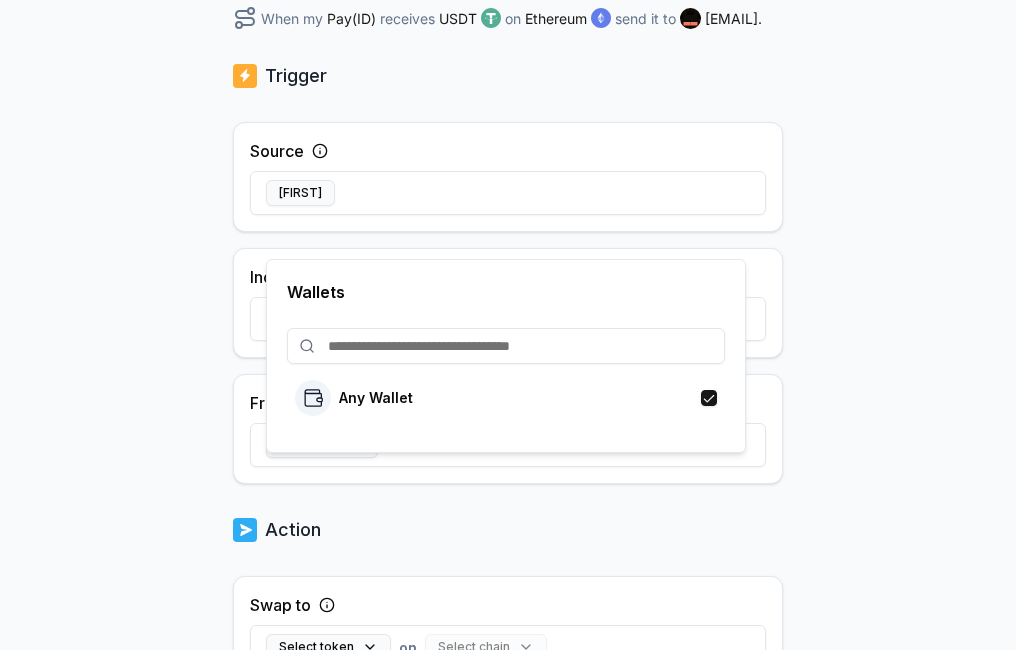 click on "Action" at bounding box center (508, 530) 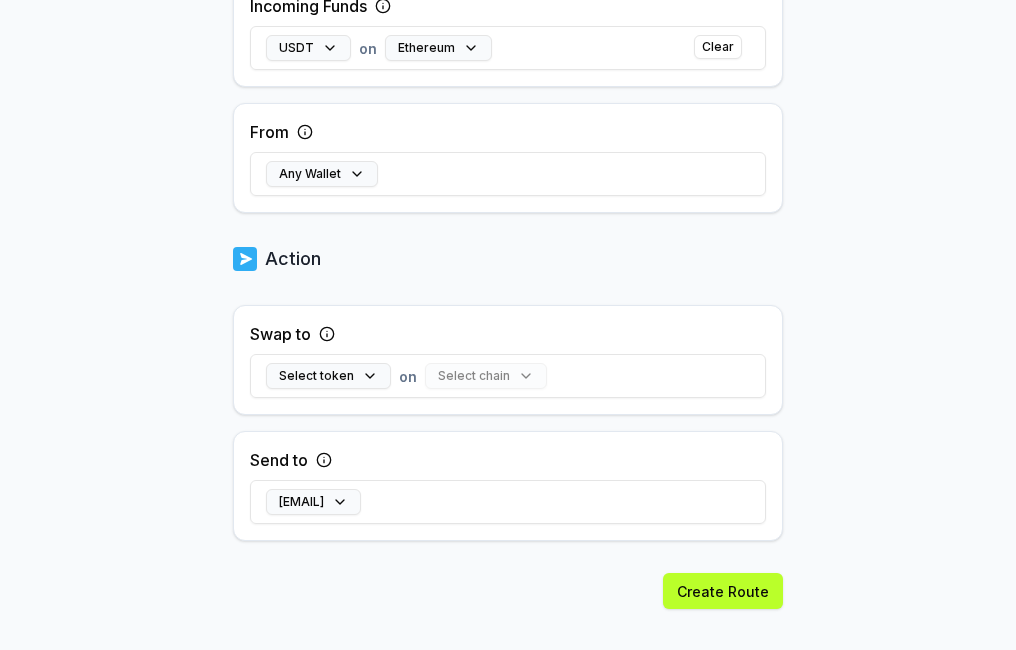 scroll, scrollTop: 691, scrollLeft: 0, axis: vertical 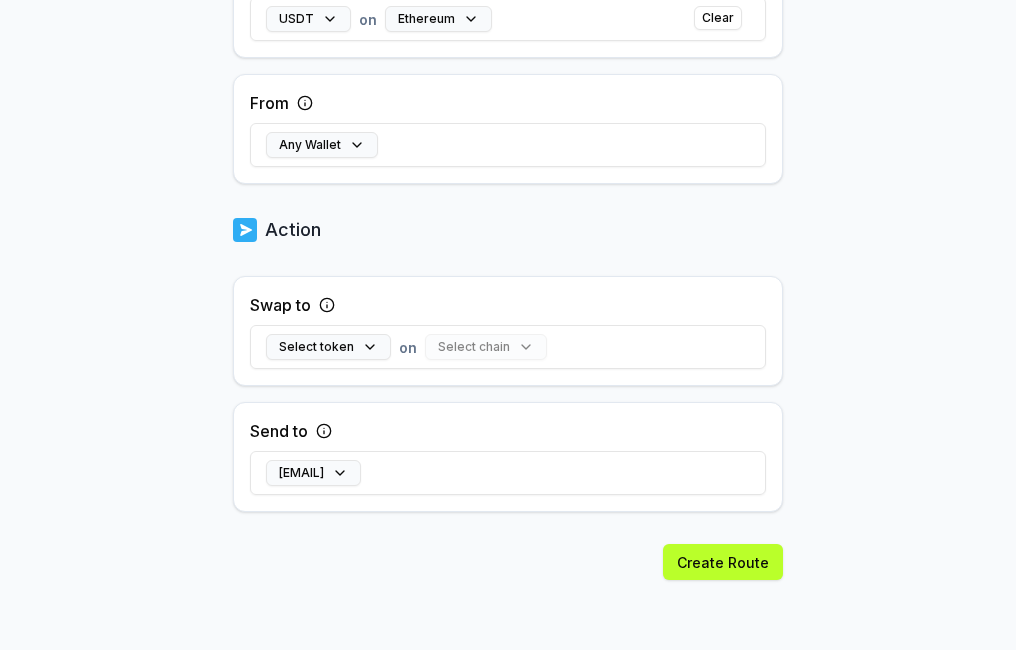 click 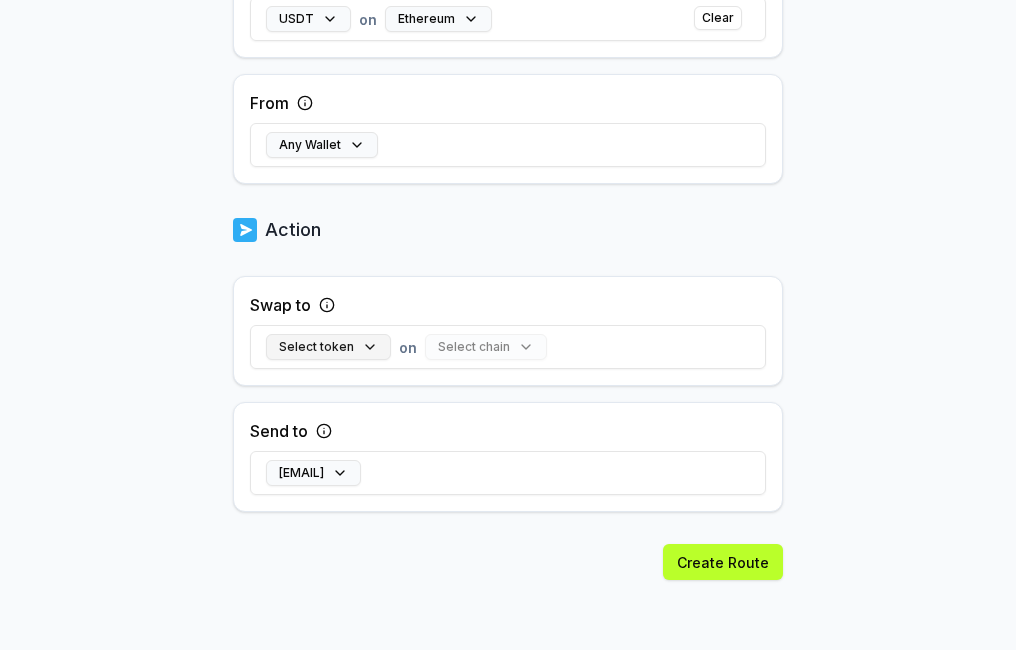 click on "Select token" at bounding box center [328, 347] 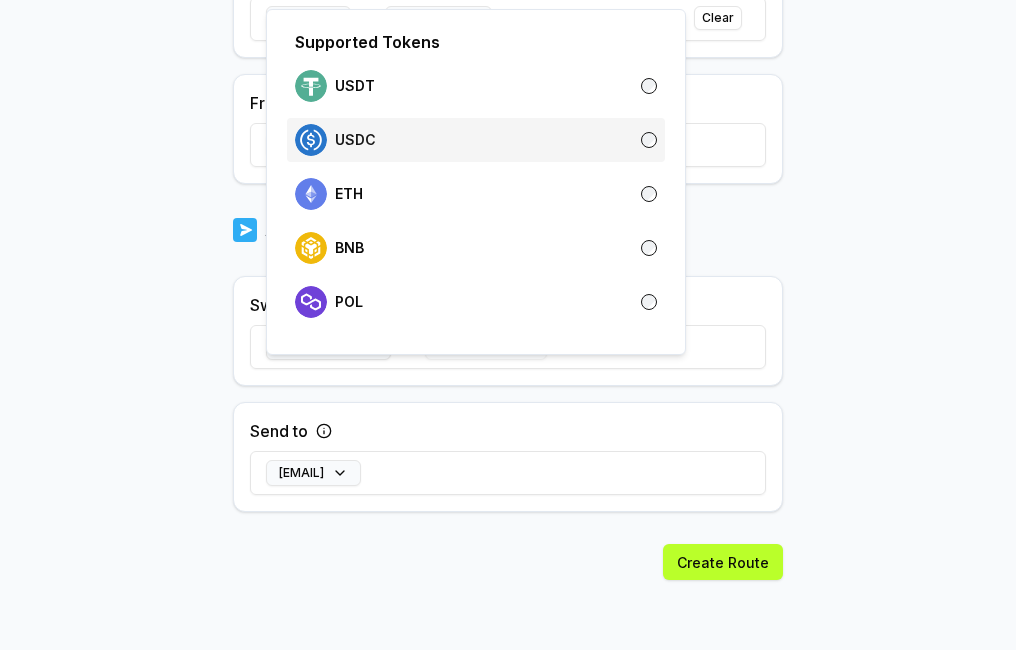 click on "USDC" at bounding box center [476, 140] 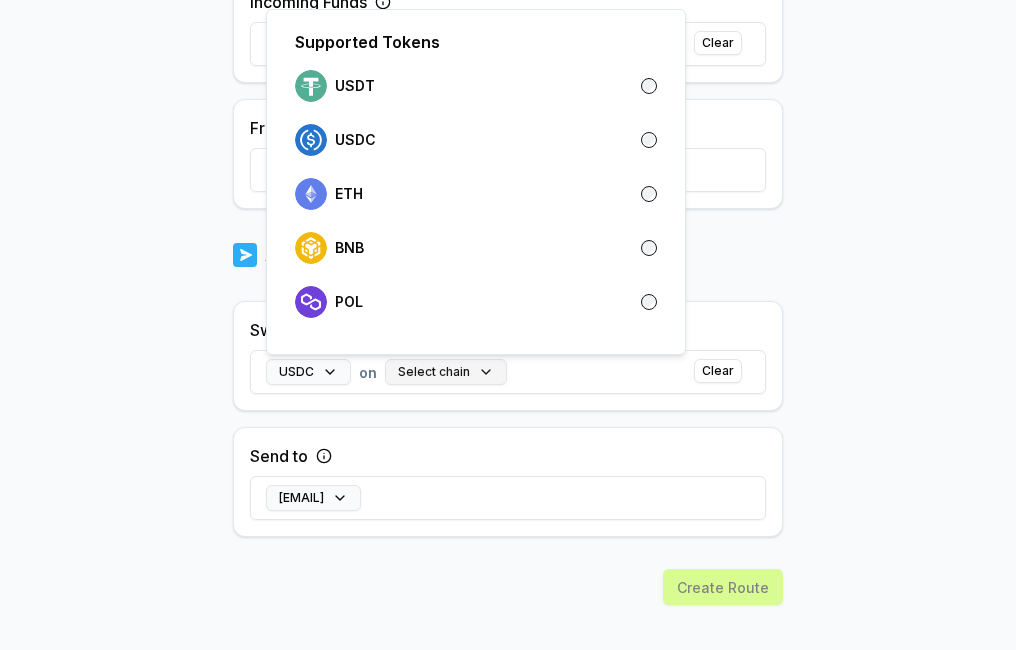 click on "Select chain" at bounding box center (446, 372) 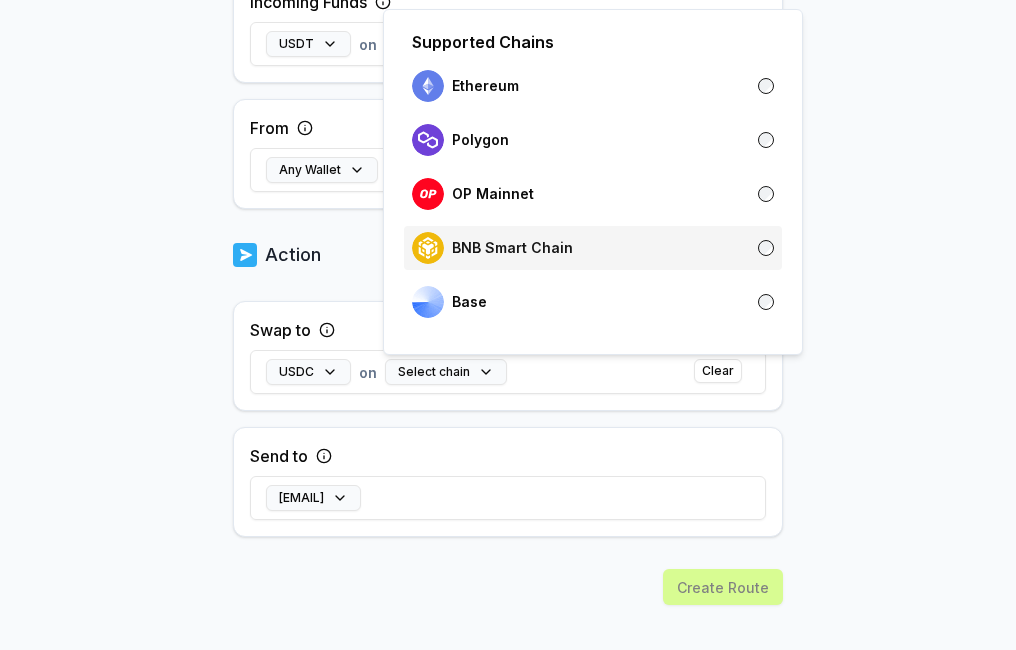 click on "BNB Smart Chain" at bounding box center (492, 248) 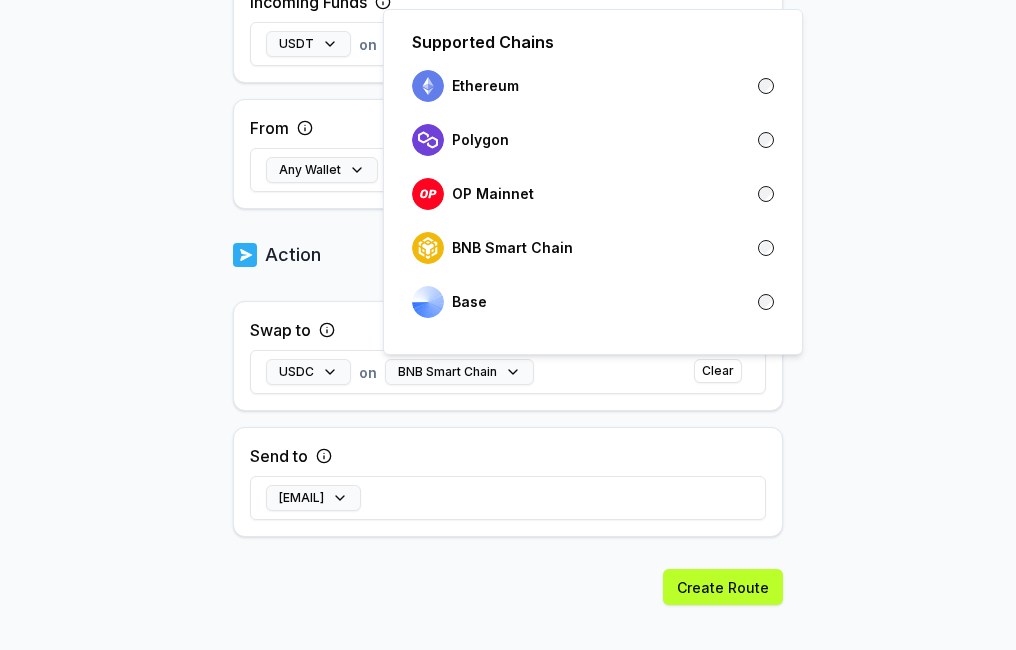 click on "Send to 0x01F3...dFAE" at bounding box center (508, 482) 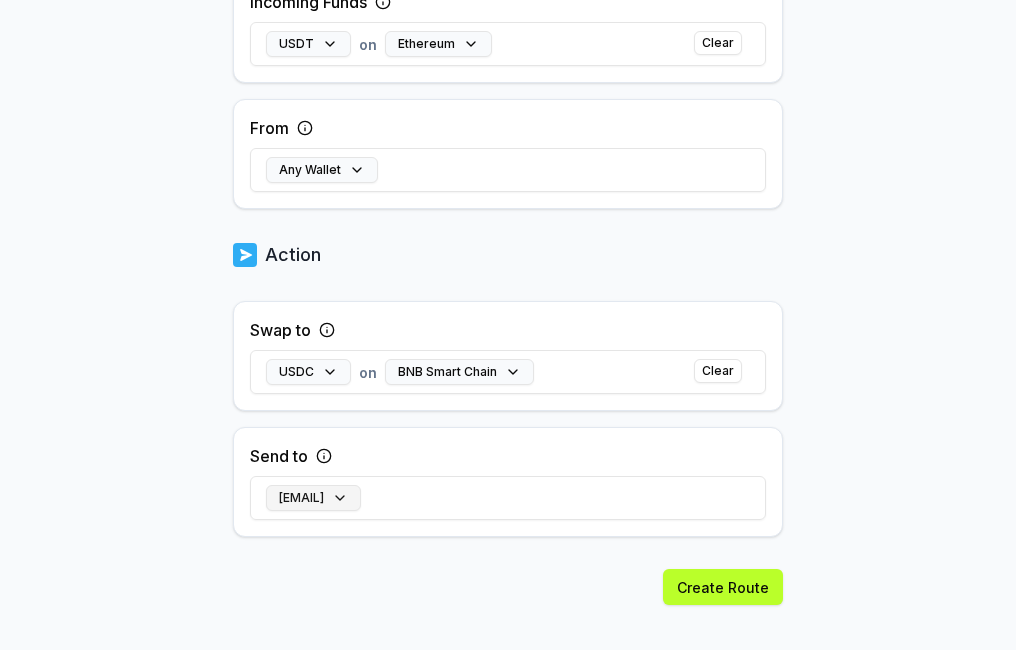 click on "0x01F3...dFAE" at bounding box center (313, 498) 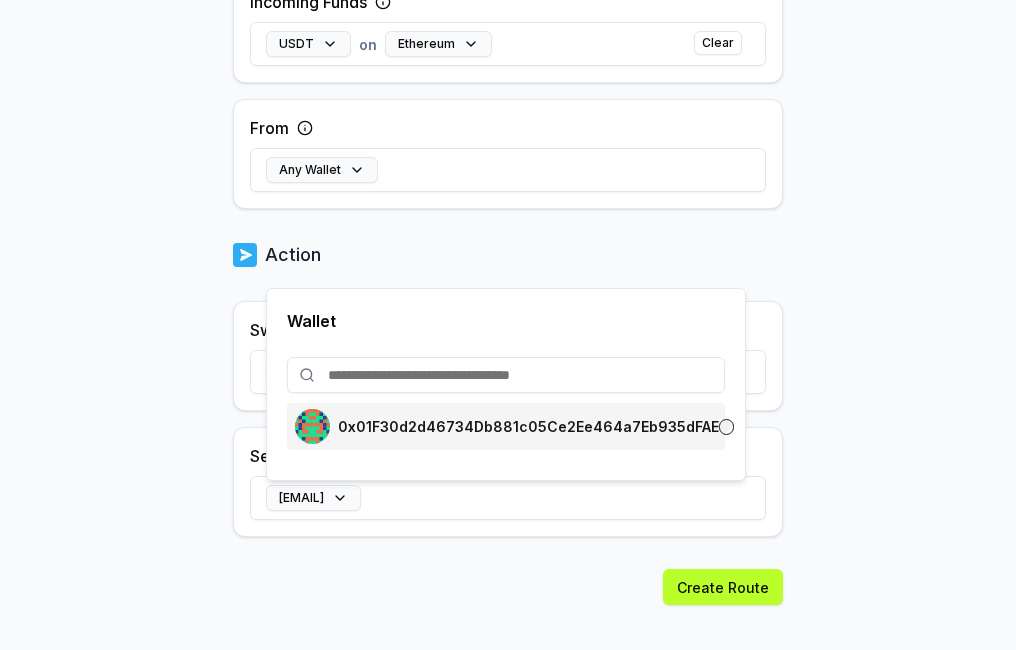 click on "0x01F30d2d46734Db881c05Ce2Ee464a7Eb935dFAE" at bounding box center (528, 427) 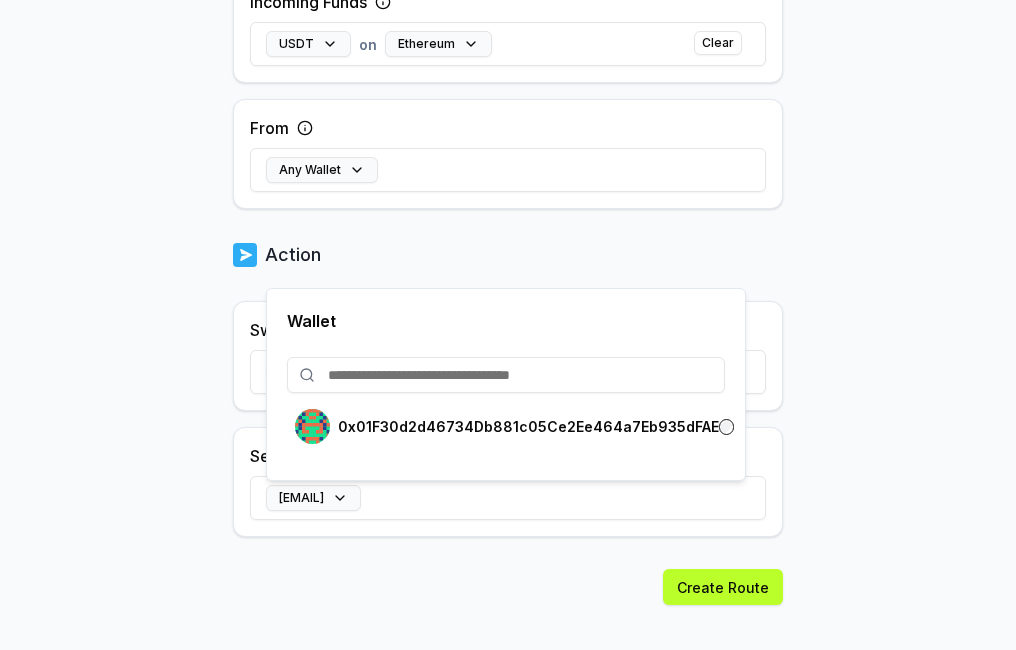 click at bounding box center (506, 375) 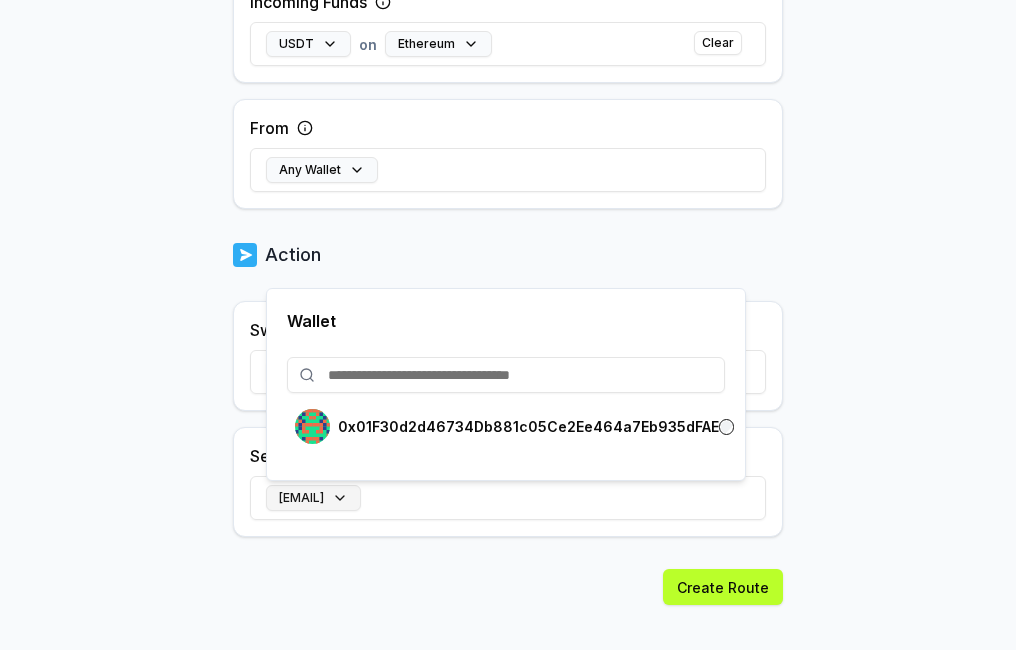 click on "0x01F3...dFAE" at bounding box center (313, 498) 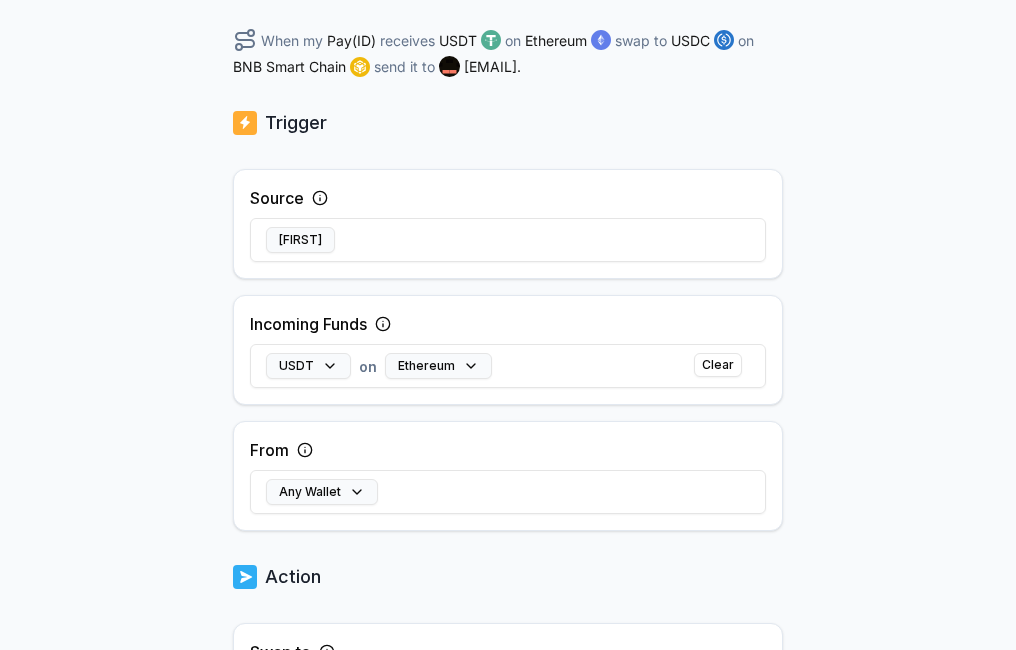 scroll, scrollTop: 0, scrollLeft: 0, axis: both 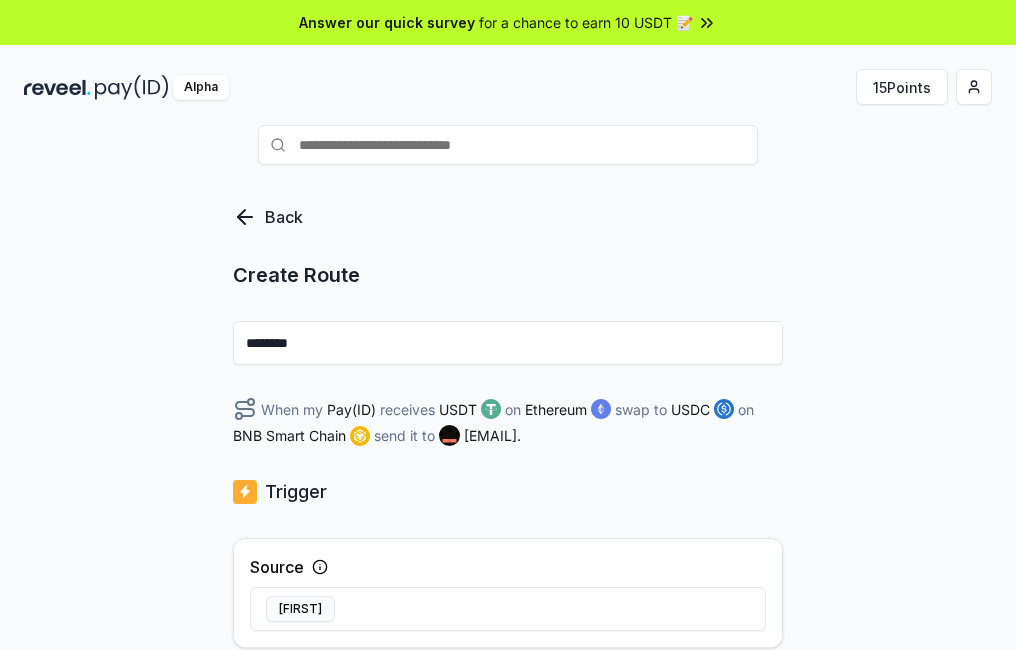click on "********" at bounding box center (508, 343) 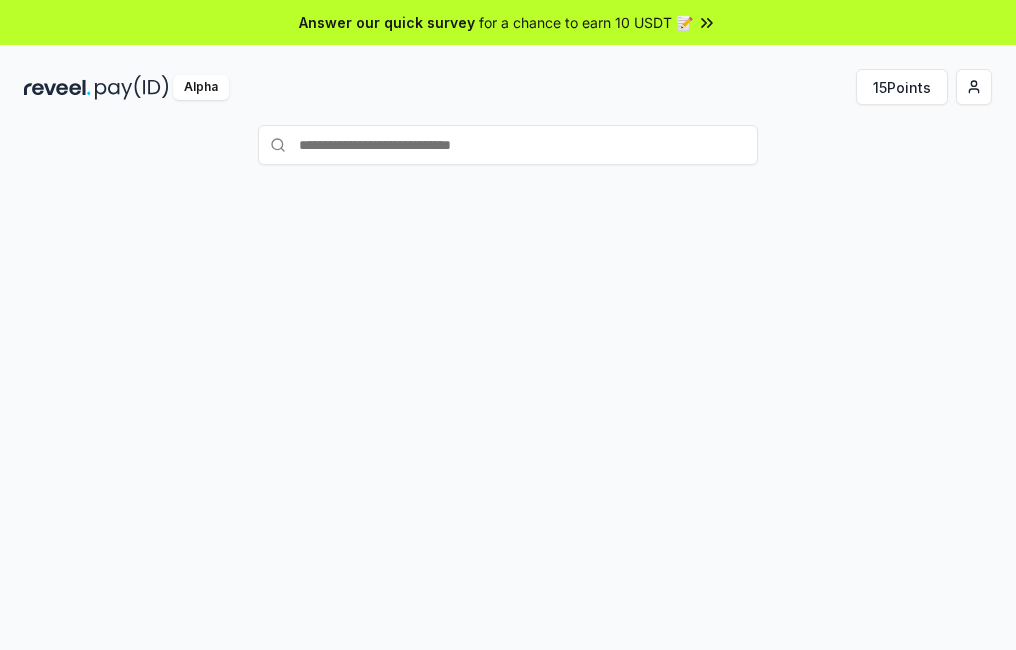 click at bounding box center [132, 87] 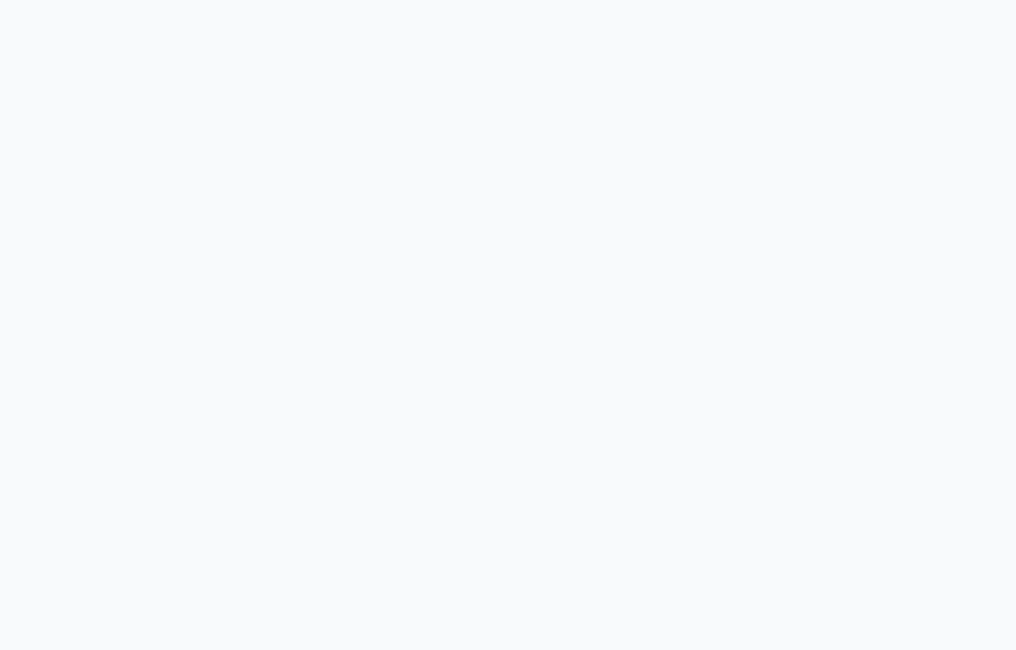 scroll, scrollTop: 0, scrollLeft: 0, axis: both 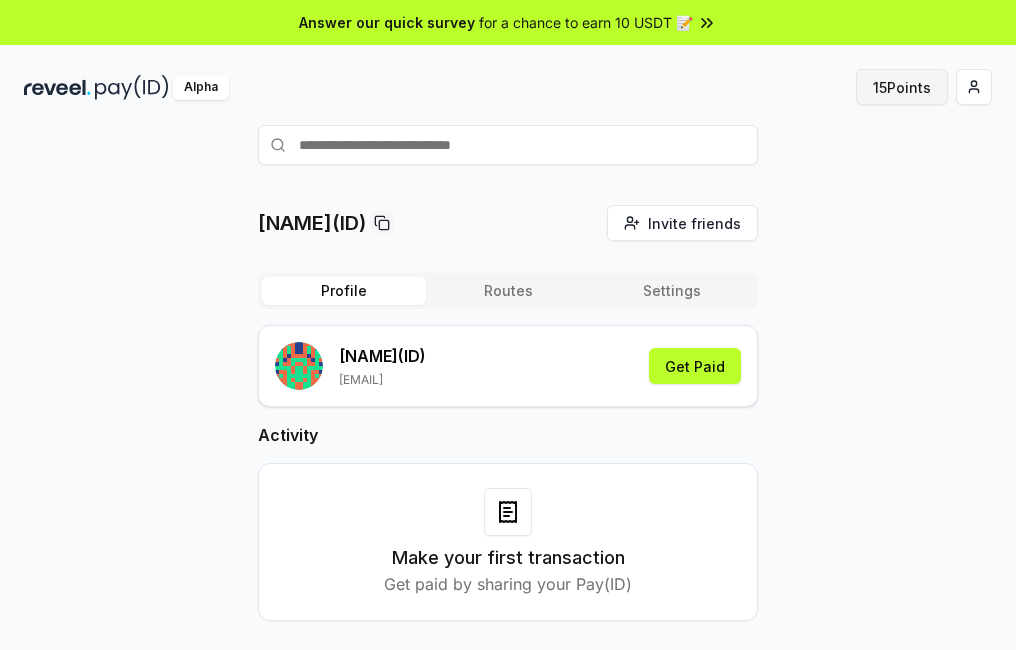 click on "15  Points" at bounding box center (902, 87) 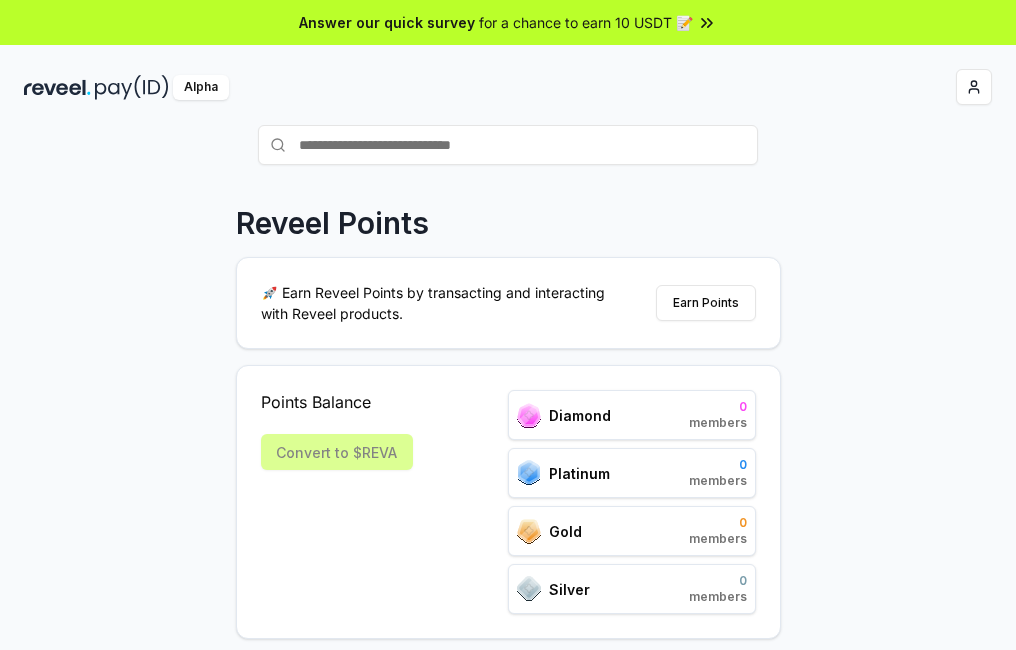 scroll, scrollTop: 0, scrollLeft: 0, axis: both 